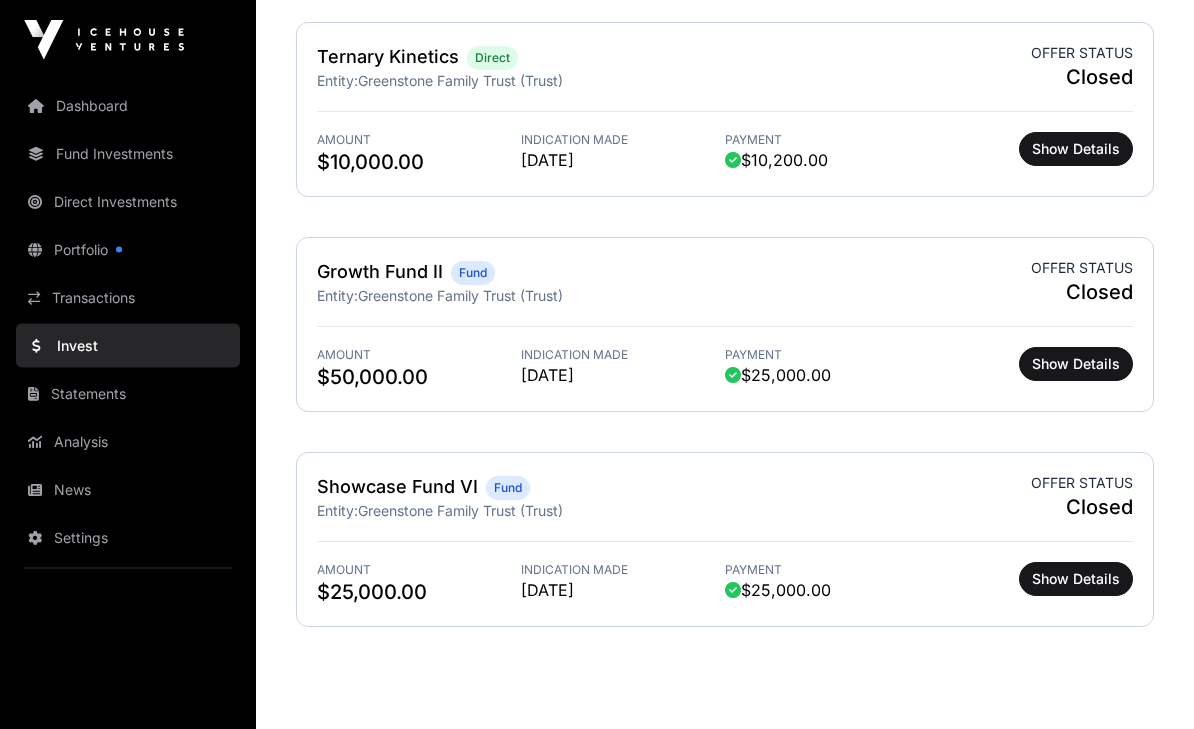 scroll, scrollTop: 2250, scrollLeft: 0, axis: vertical 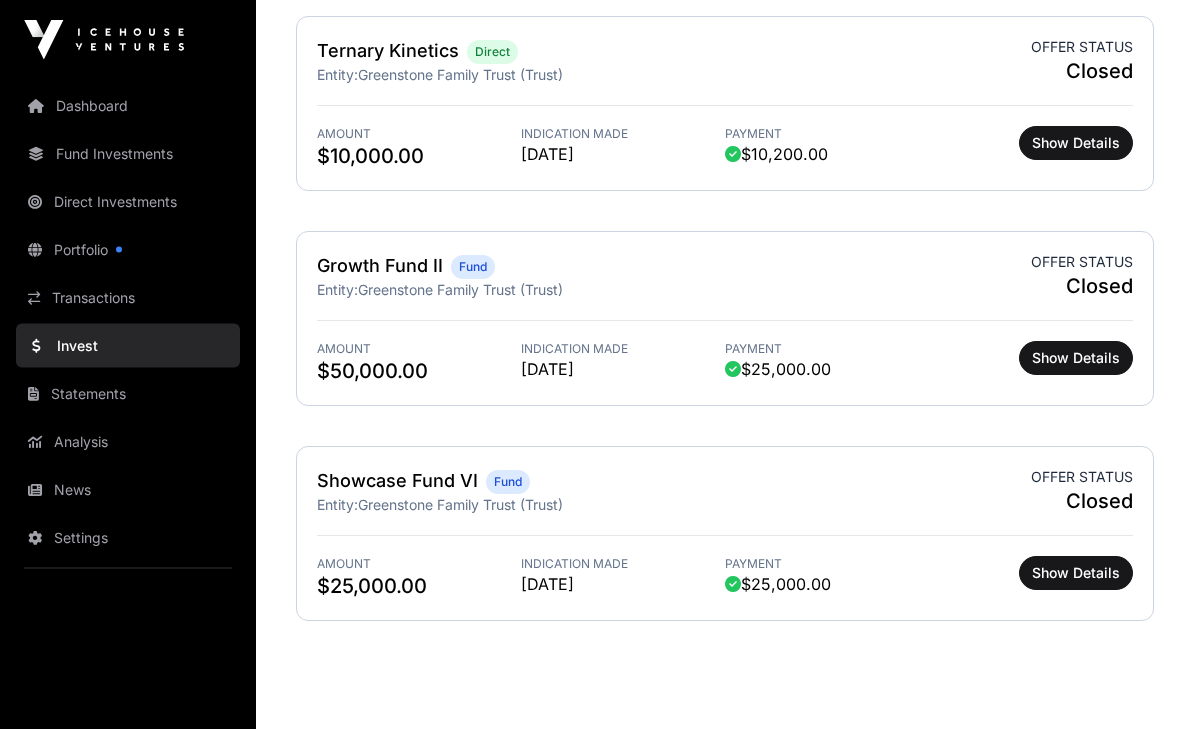 click on "Show Details" 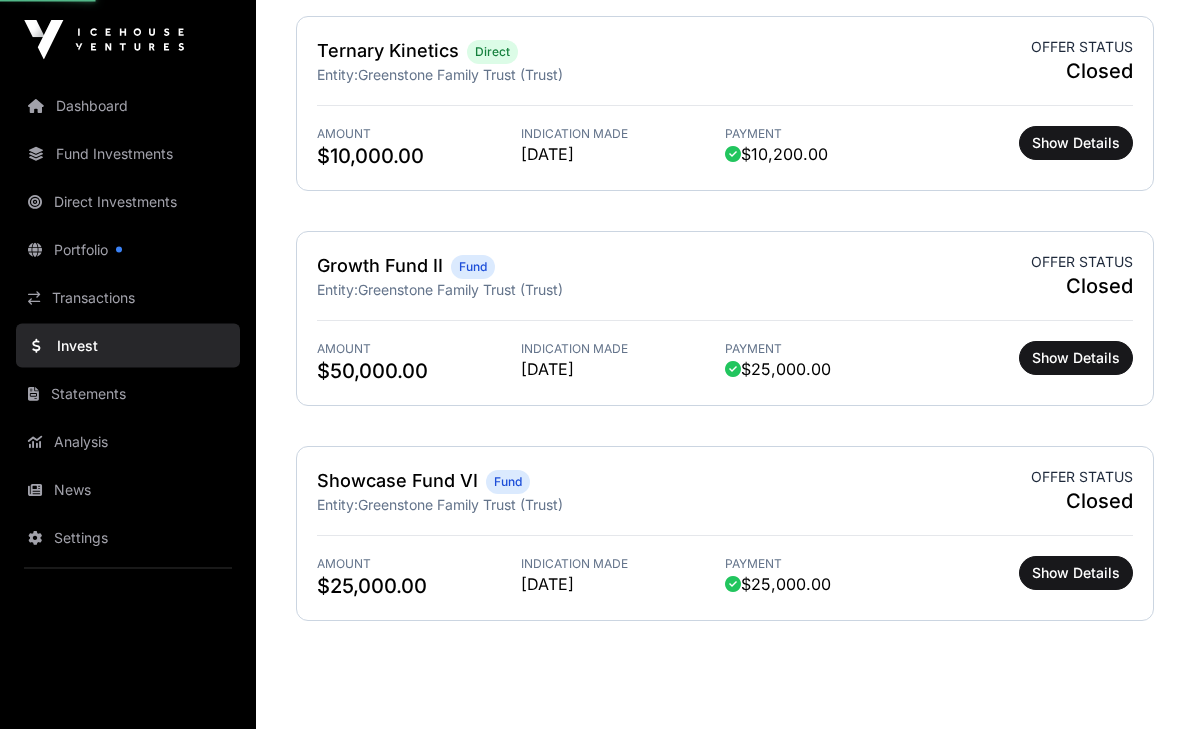 scroll, scrollTop: 2250, scrollLeft: 0, axis: vertical 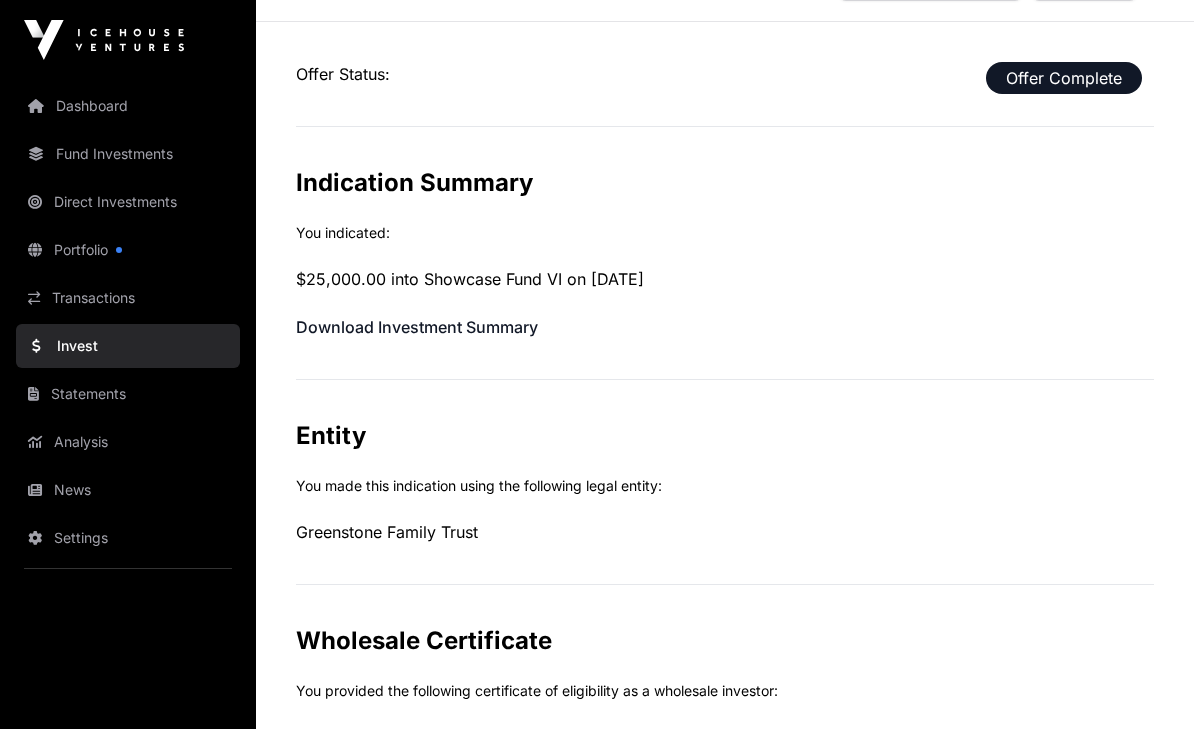 click on "Download Investment Summary" 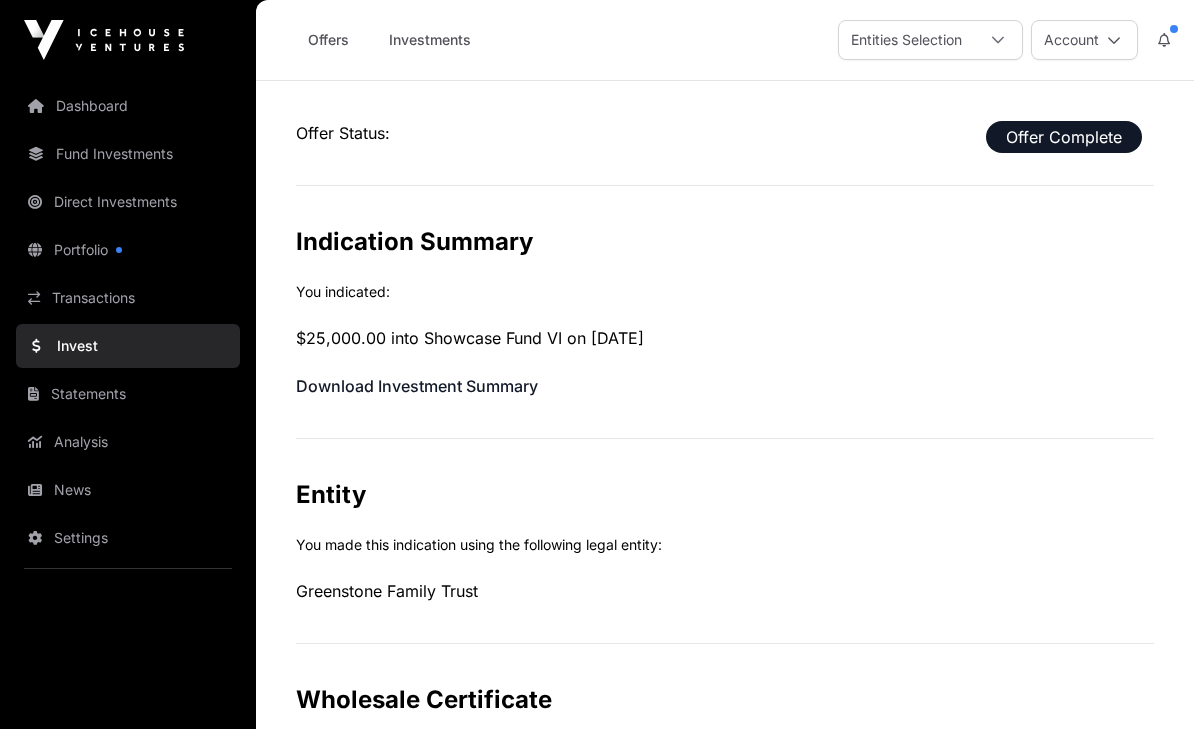 click on "Fund Investments" 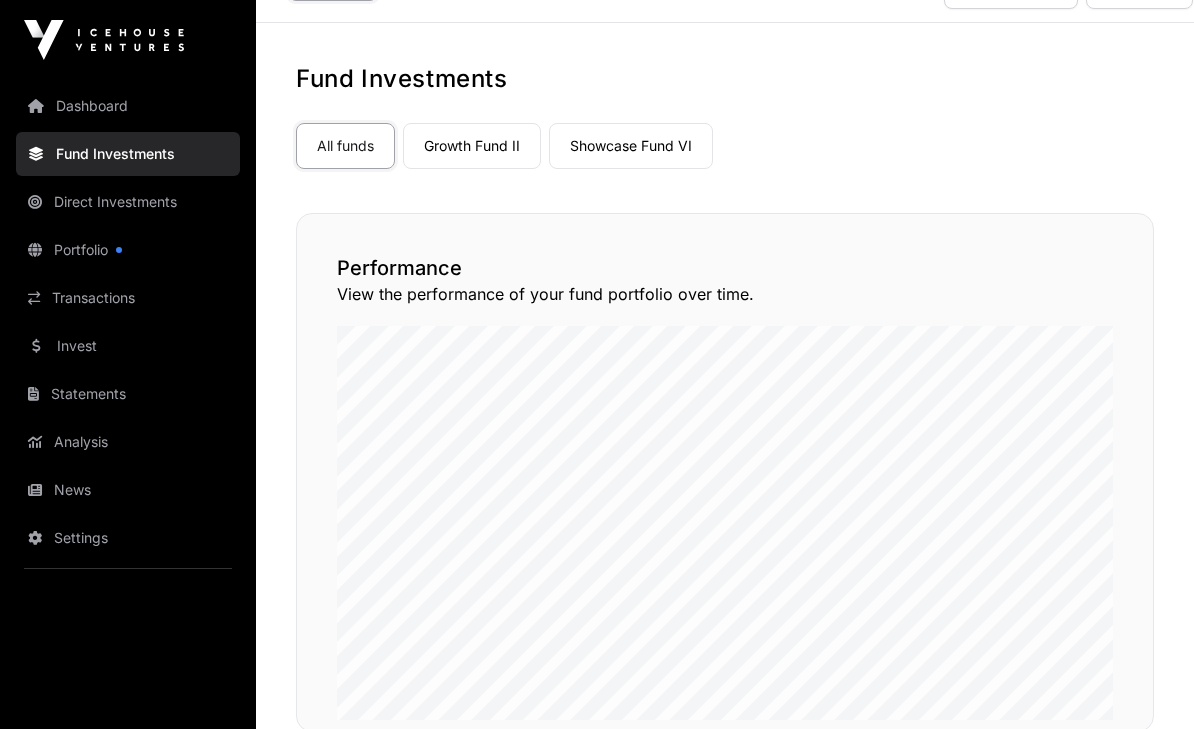 scroll, scrollTop: 55, scrollLeft: 0, axis: vertical 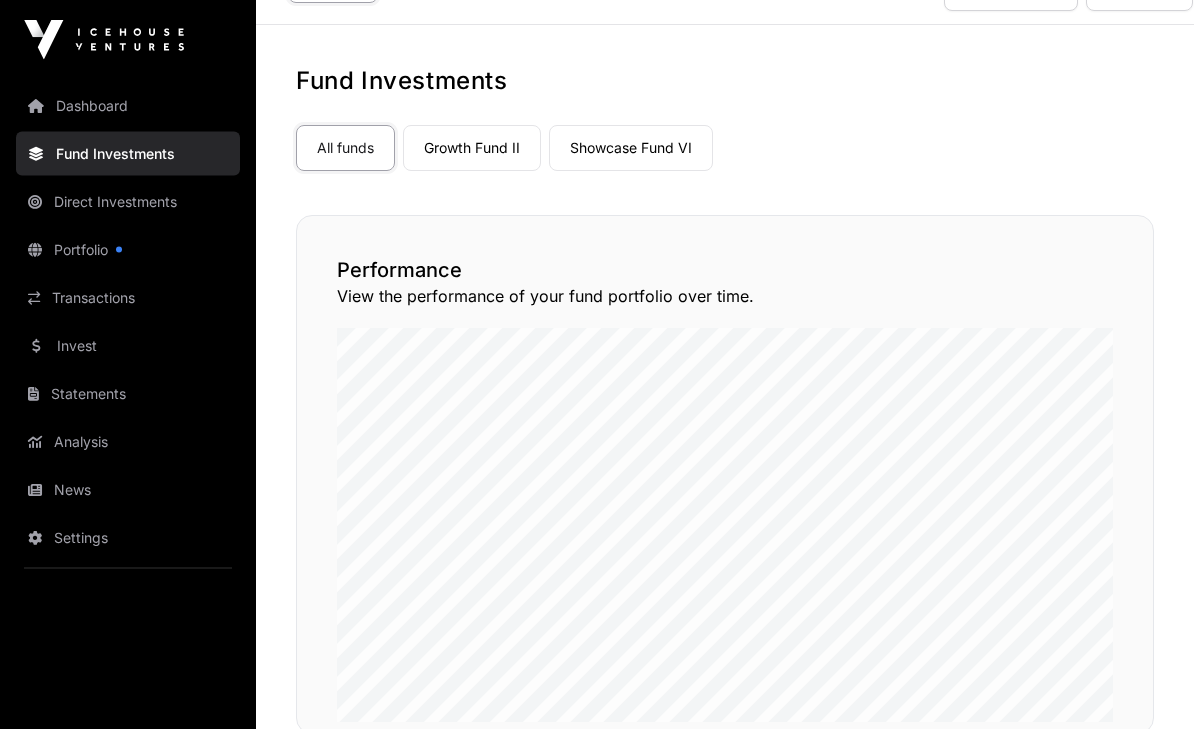 click on "Showcase Fund VI" 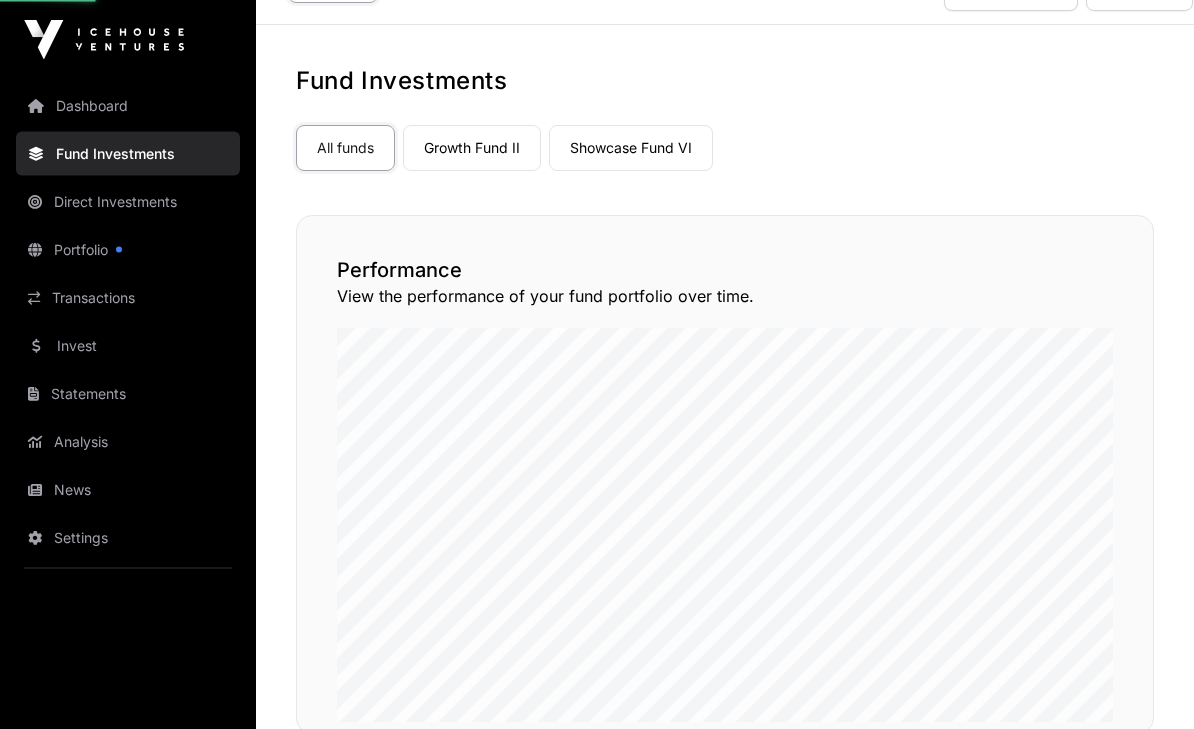 scroll, scrollTop: 56, scrollLeft: 0, axis: vertical 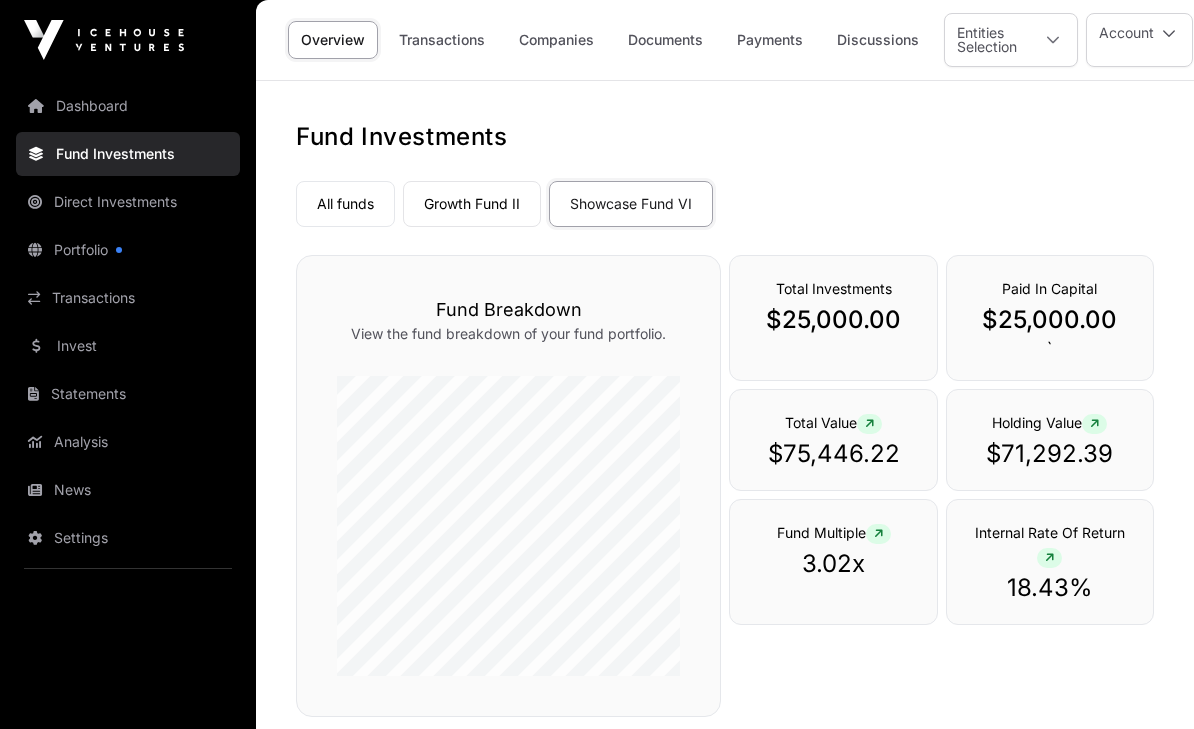 click on "Growth Fund II" 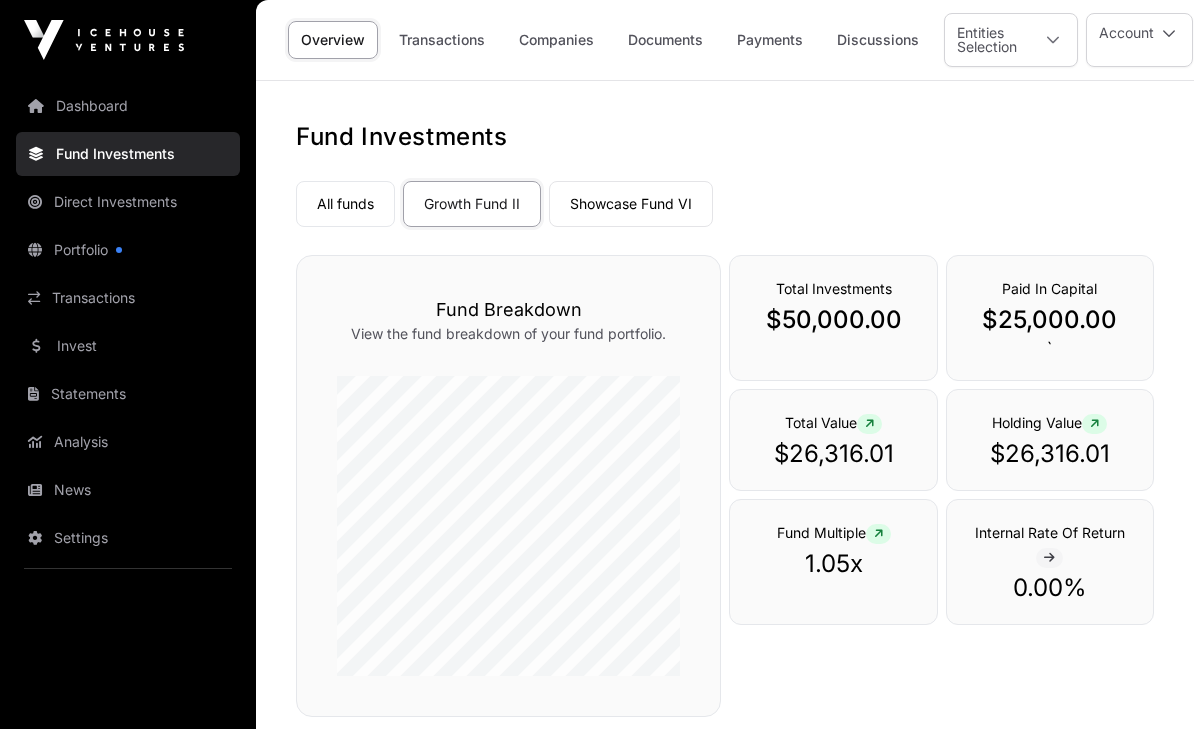 click on "All funds" 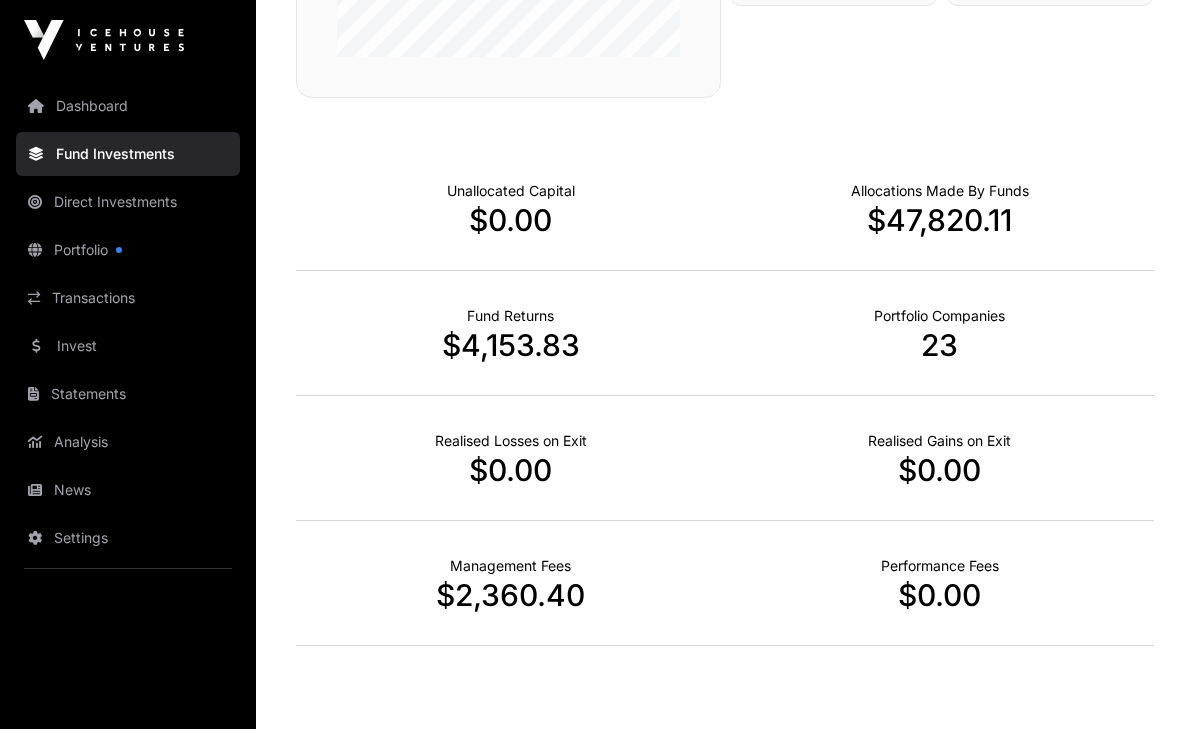 scroll, scrollTop: 1177, scrollLeft: 0, axis: vertical 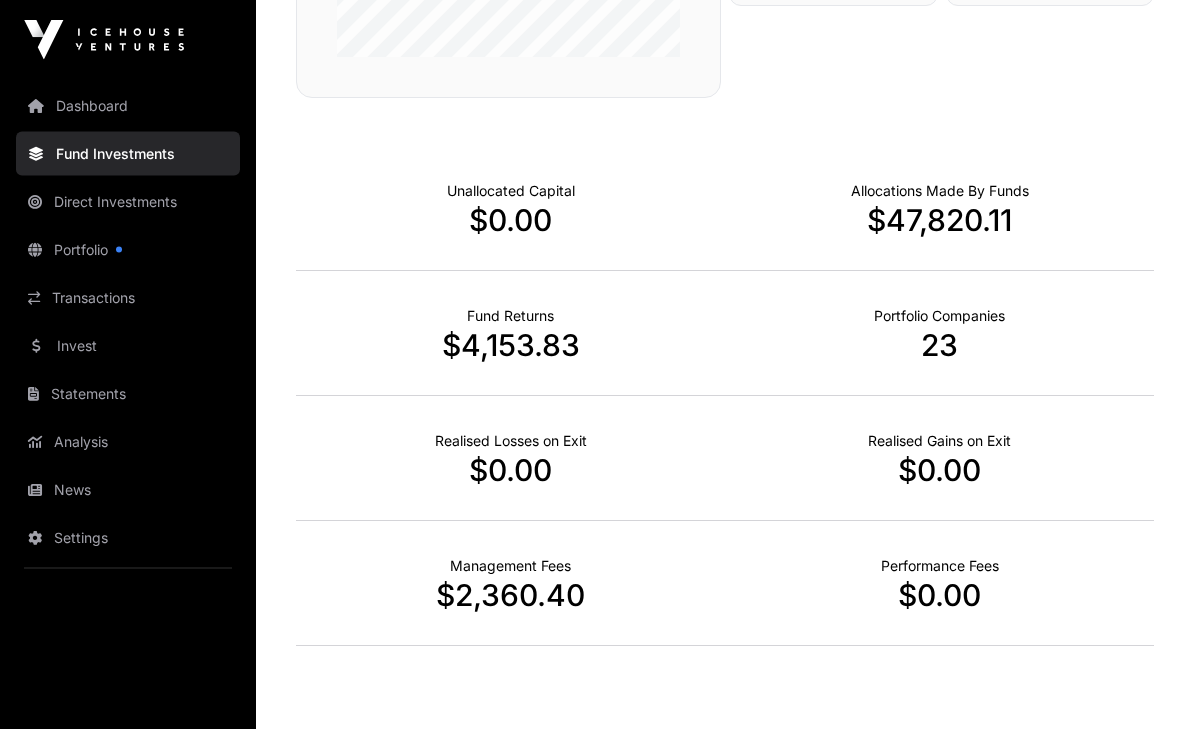click on "23" 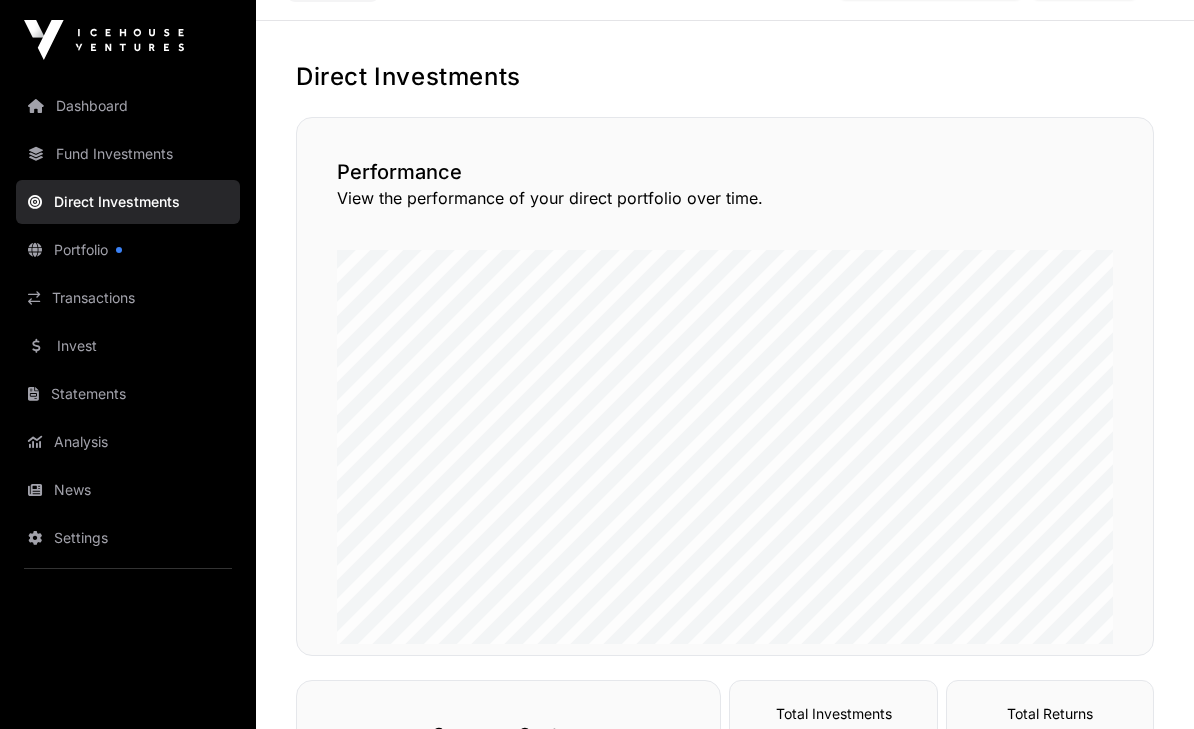 scroll, scrollTop: 59, scrollLeft: 0, axis: vertical 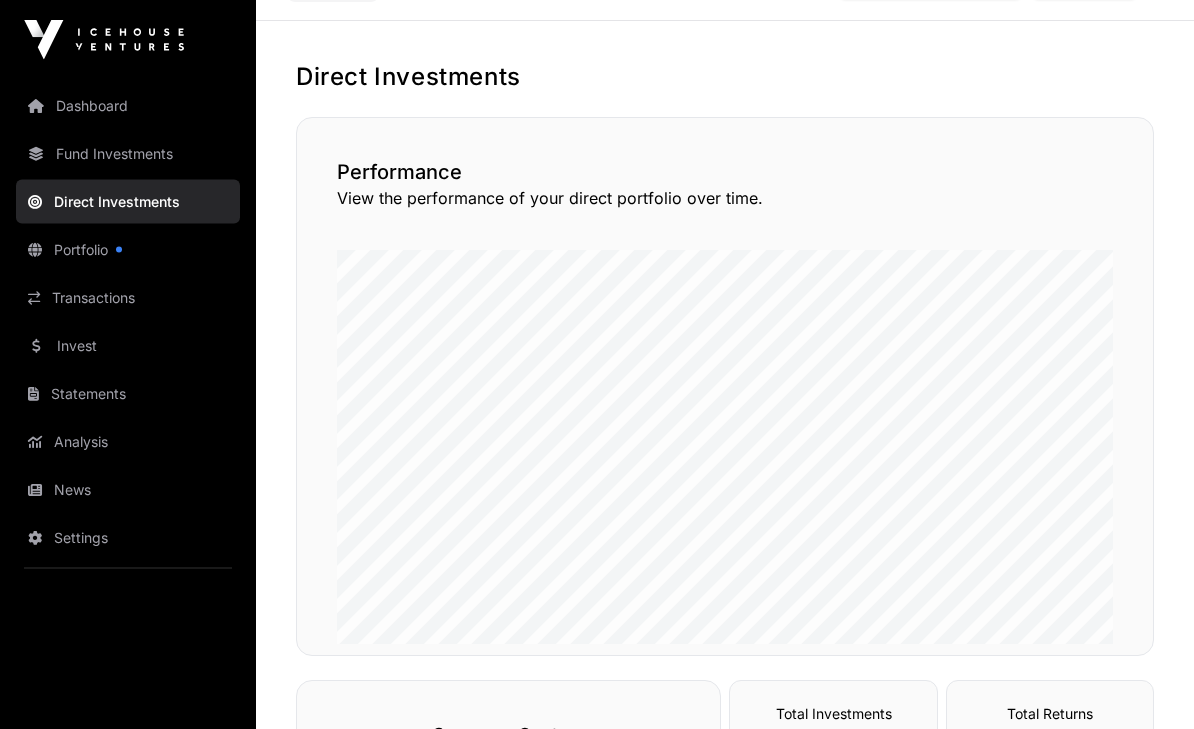 click on "Statements" 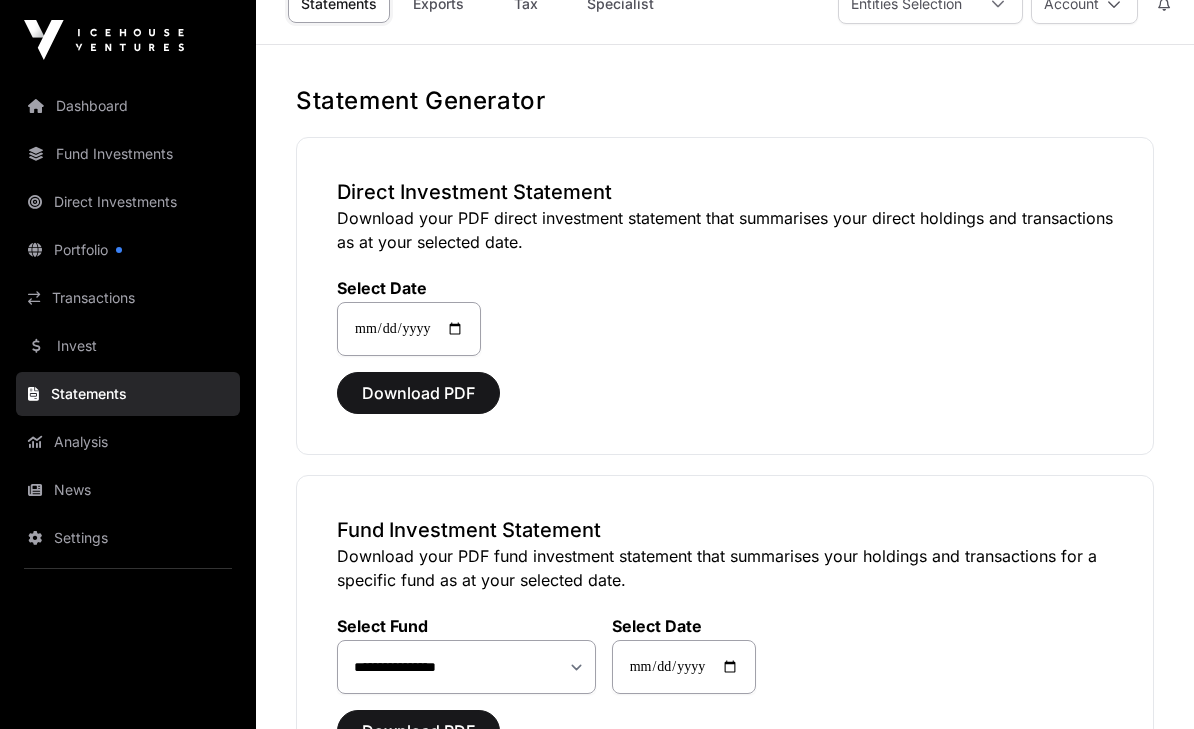 scroll, scrollTop: 0, scrollLeft: 0, axis: both 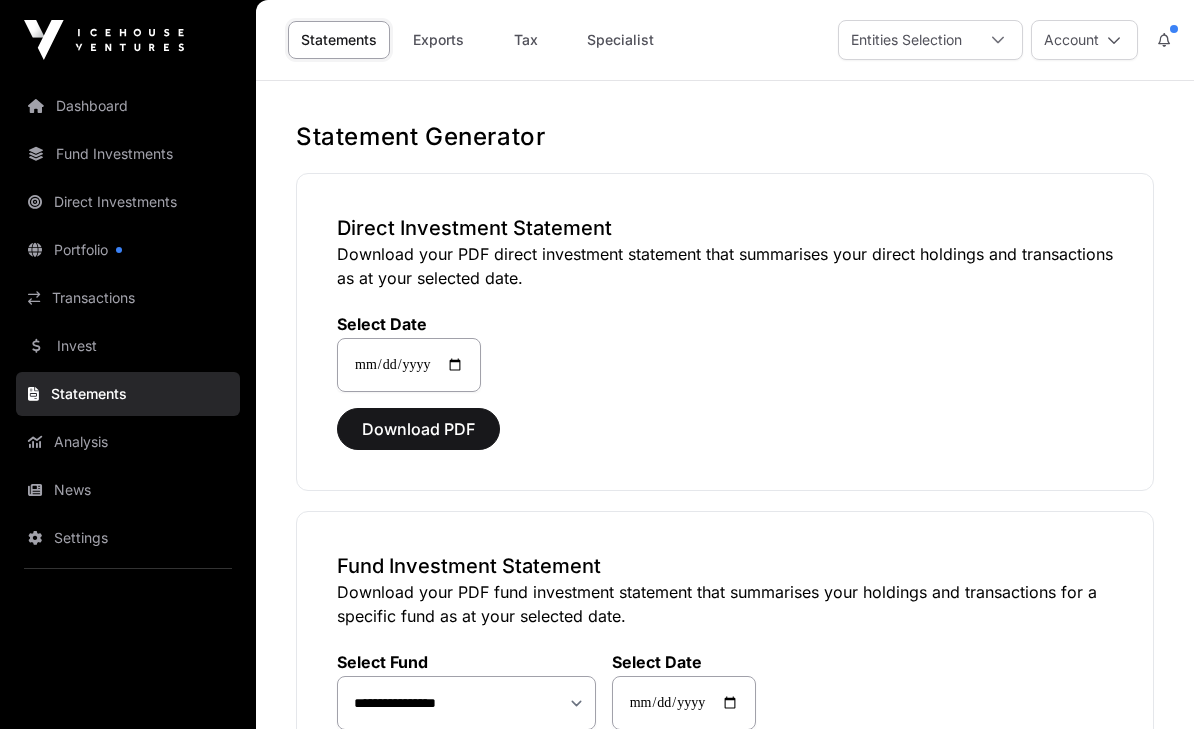 click on "Download PDF" 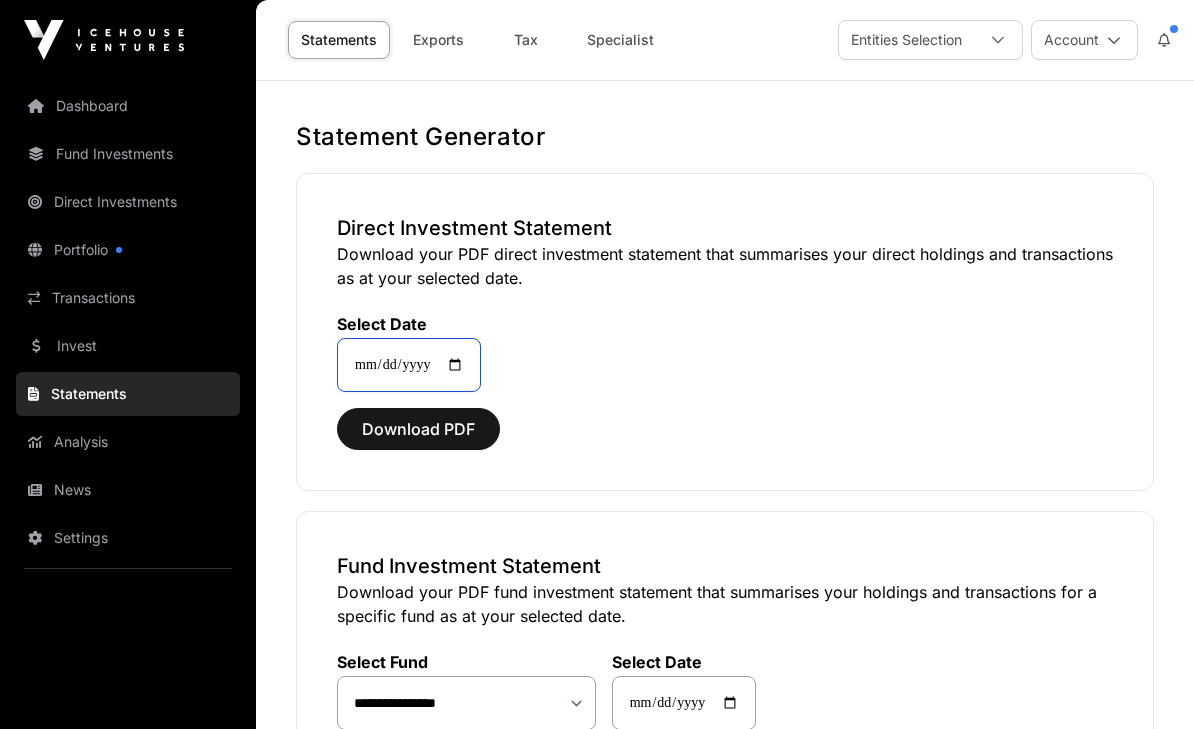 click on "**********" 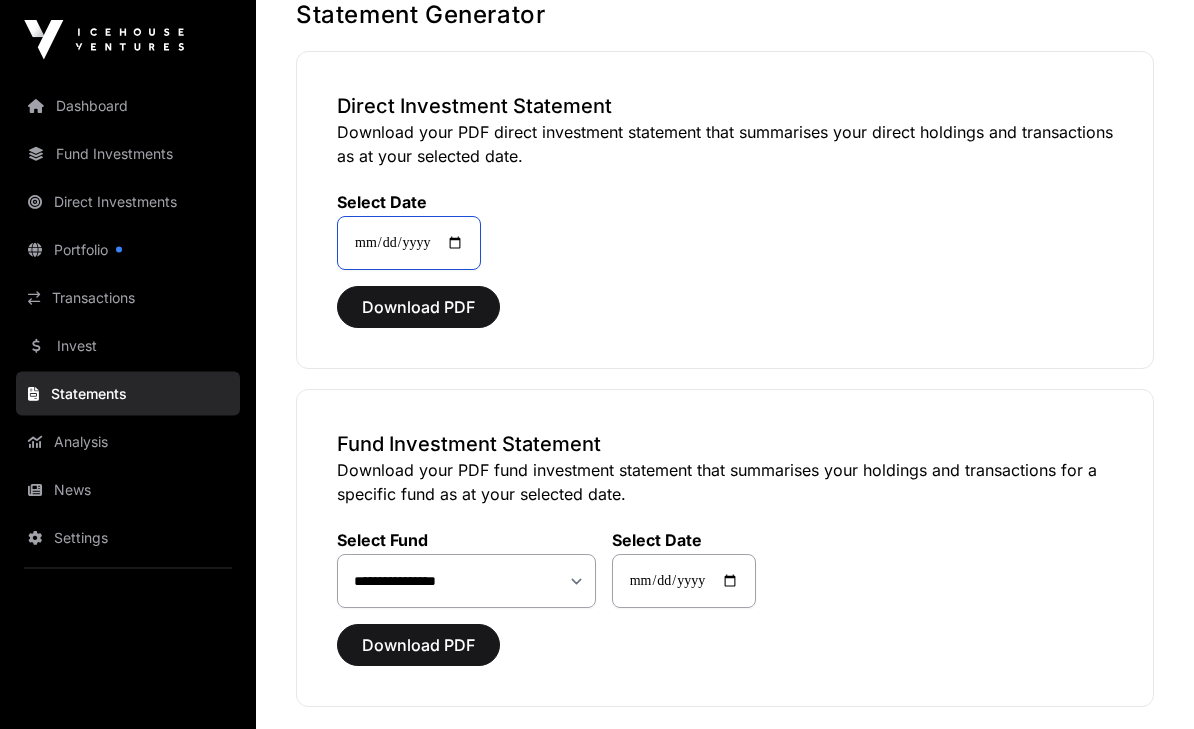 scroll, scrollTop: 126, scrollLeft: 0, axis: vertical 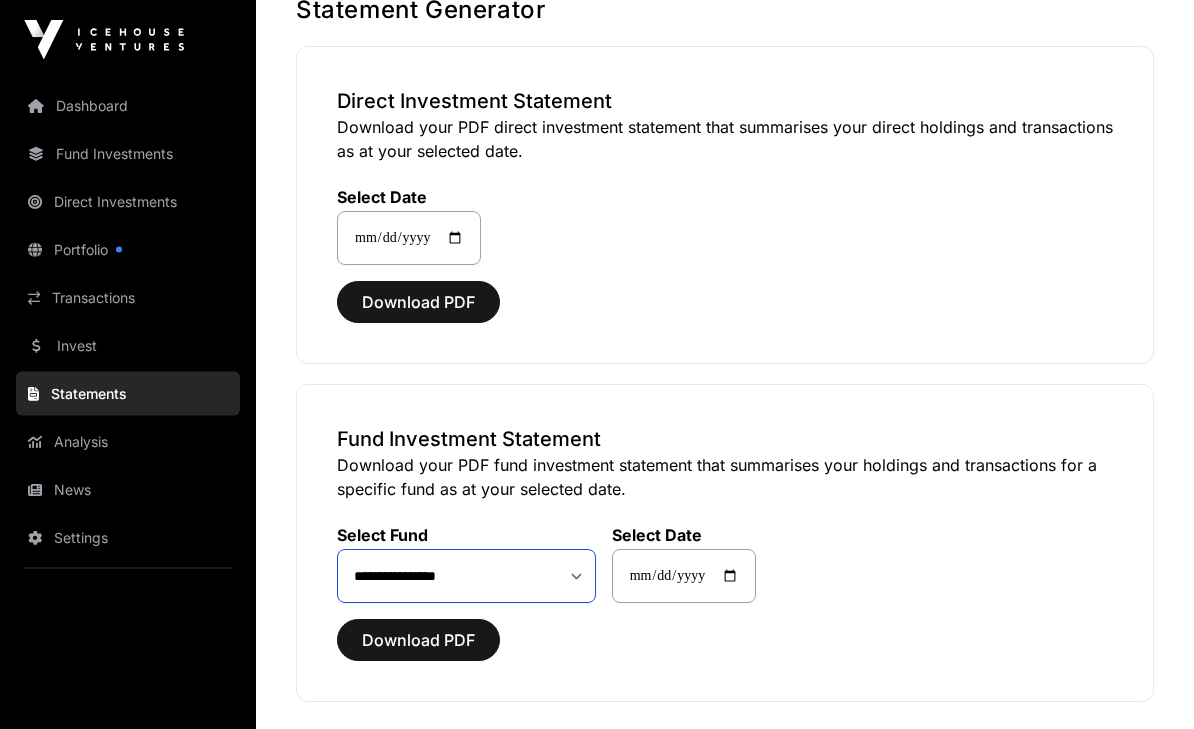 click on "**********" 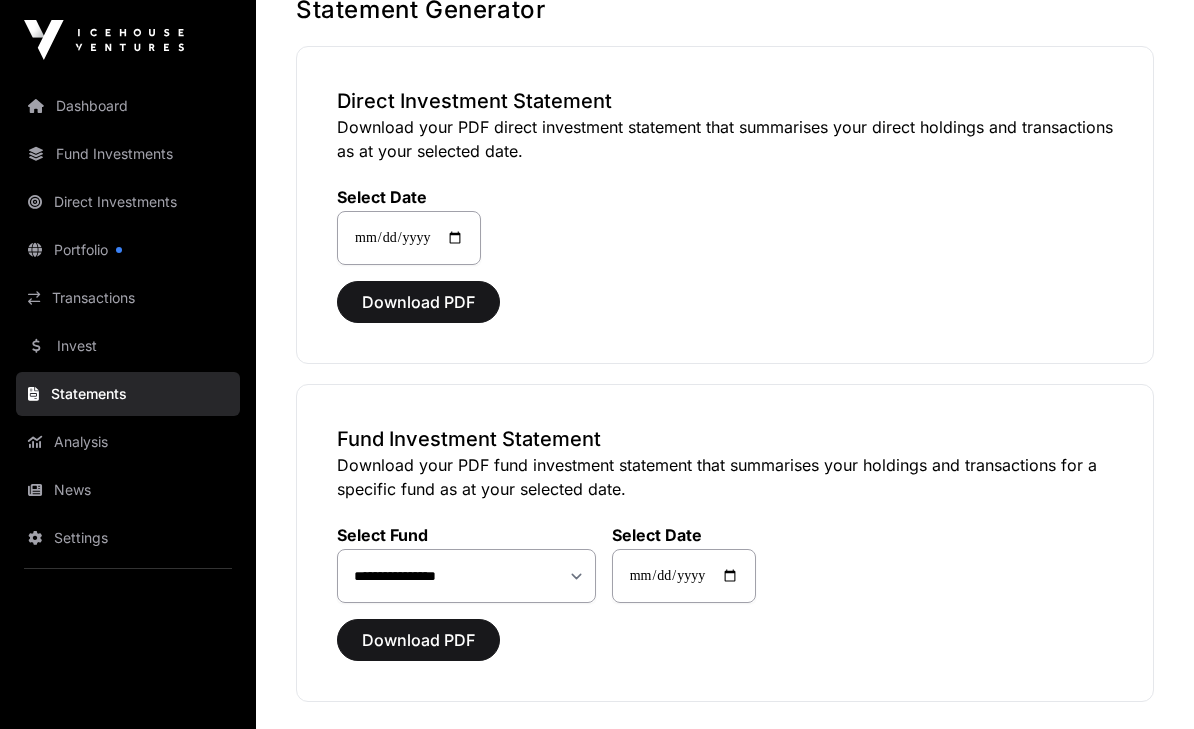 click on "Download PDF" 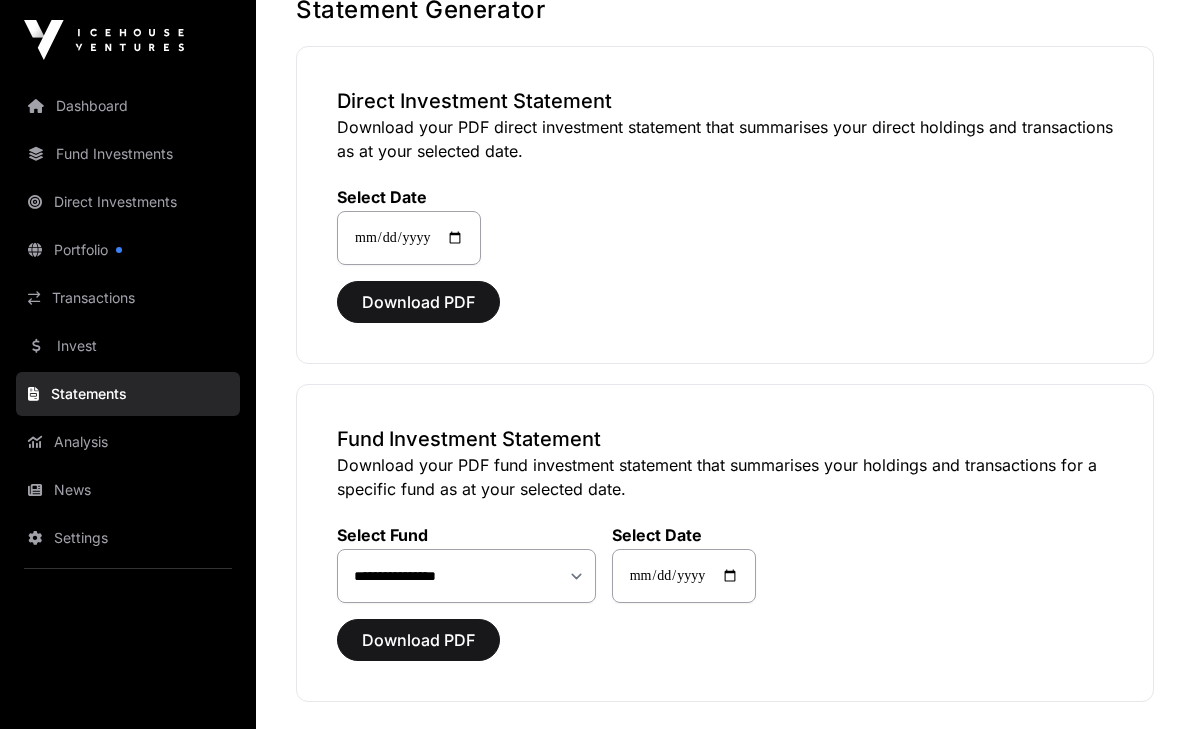 click on "Download PDF" 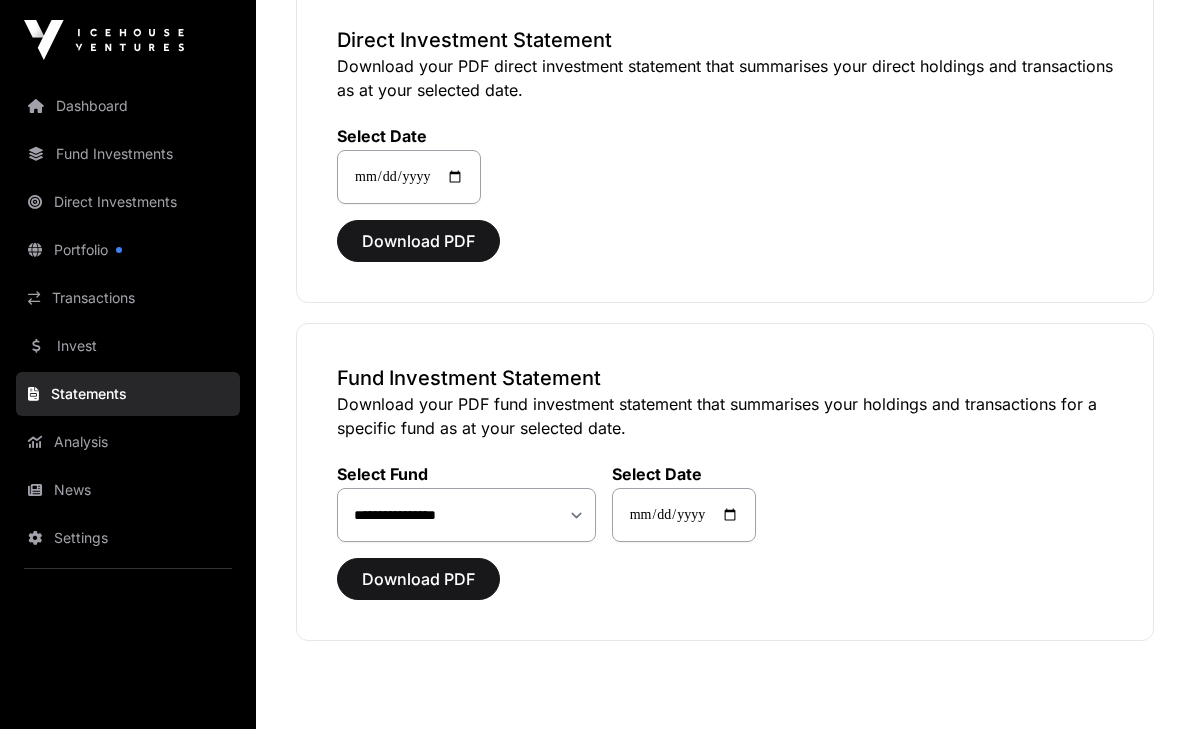 click on "Download PDF" 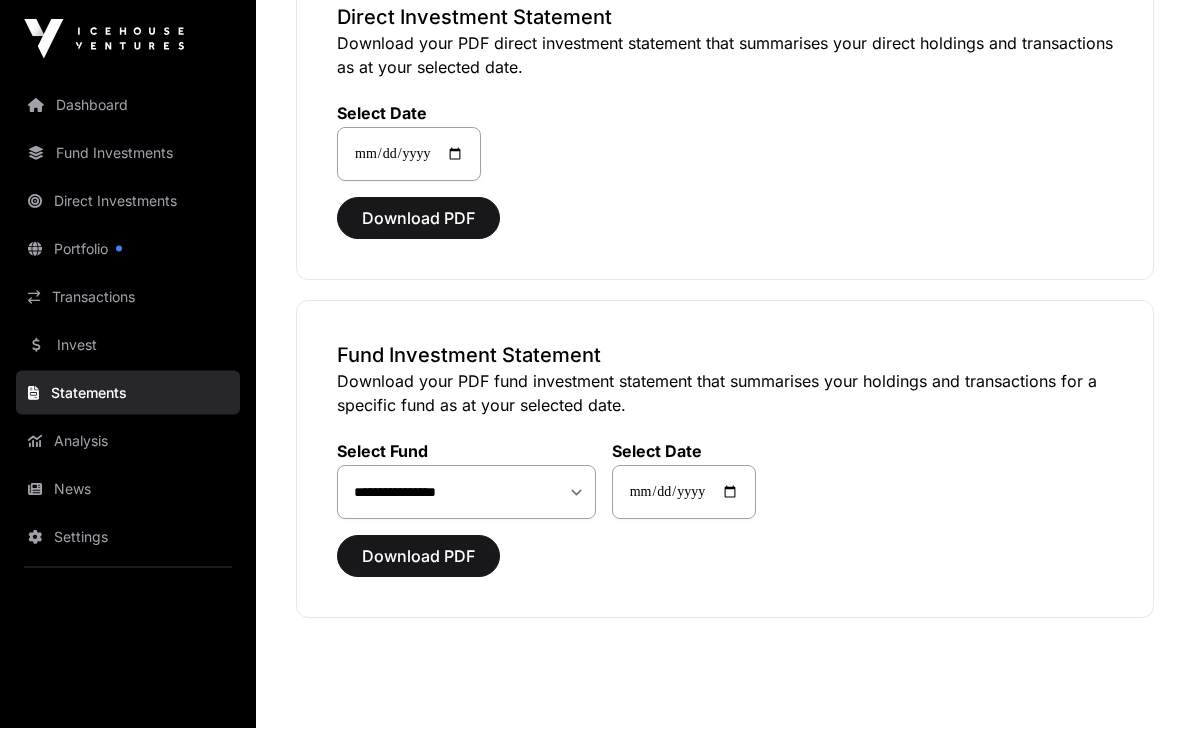 scroll, scrollTop: 209, scrollLeft: 0, axis: vertical 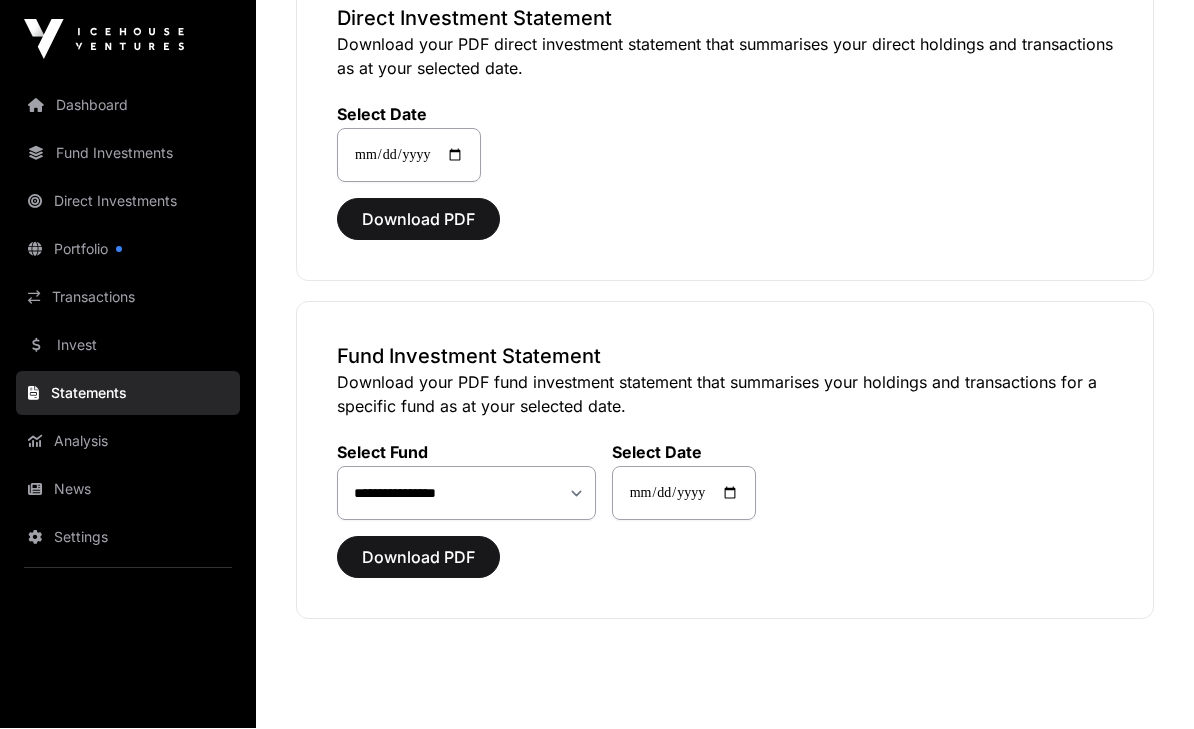 click on "Download PDF" 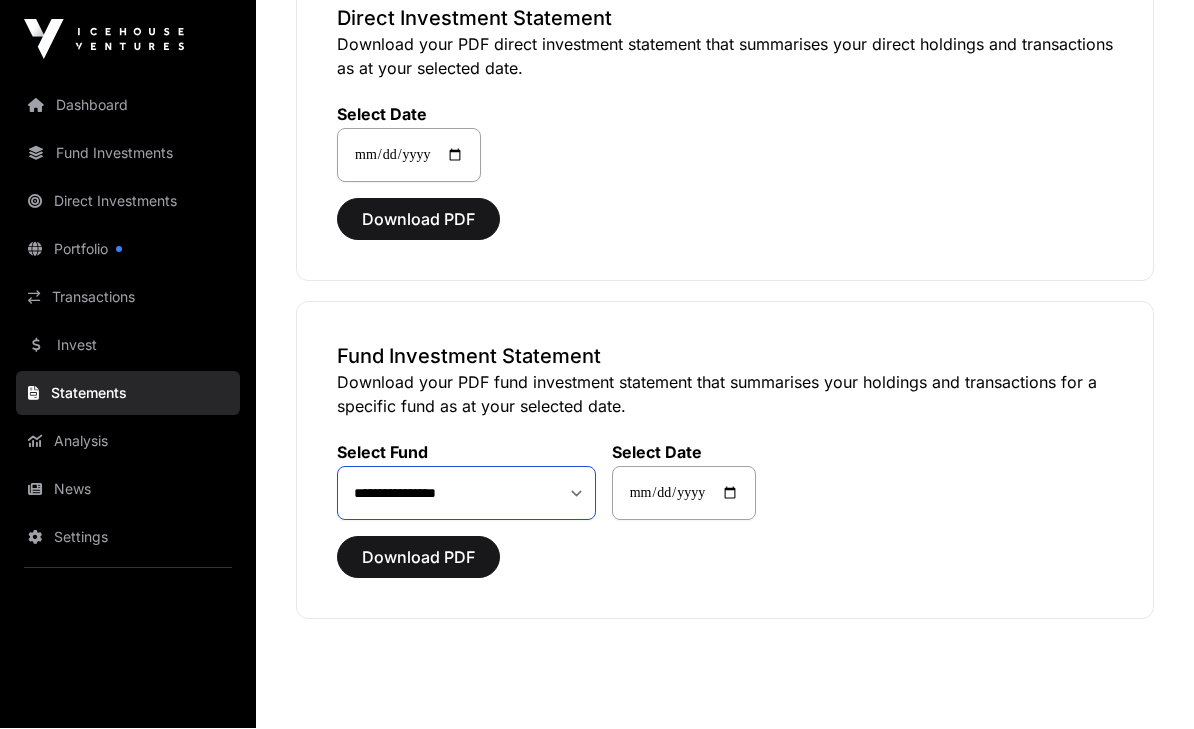 click on "**********" 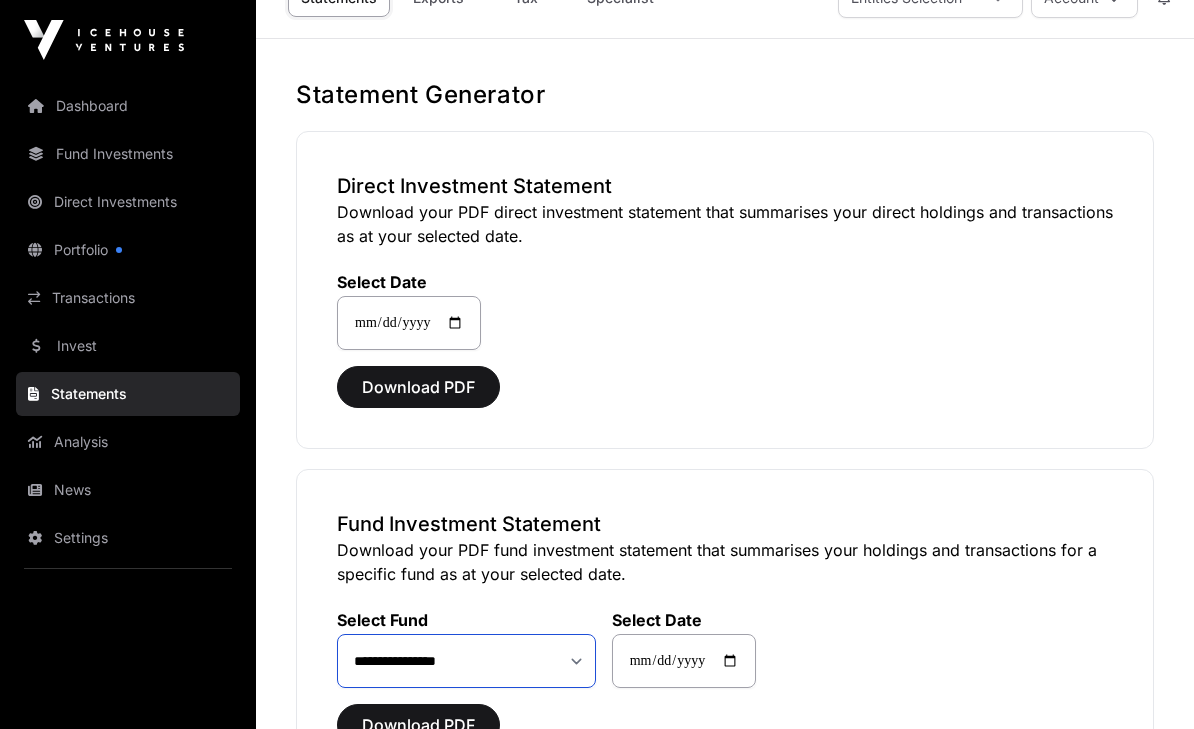 scroll, scrollTop: 43, scrollLeft: 0, axis: vertical 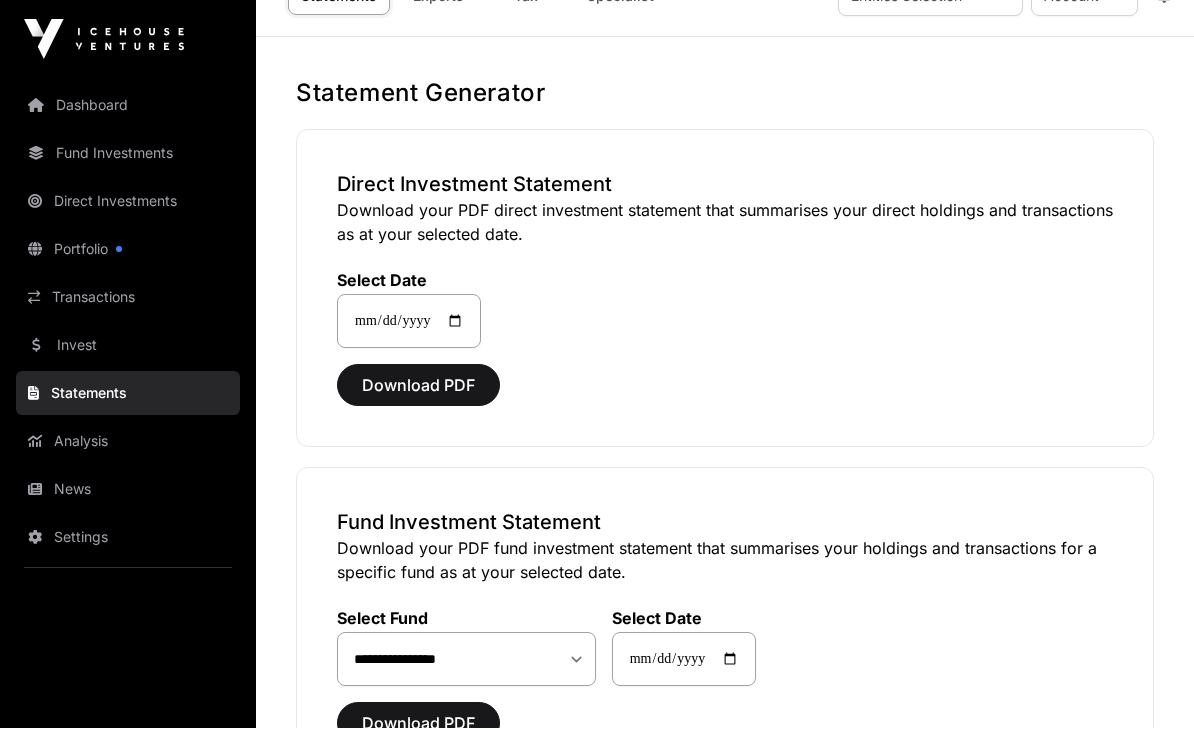 click on "Transactions" 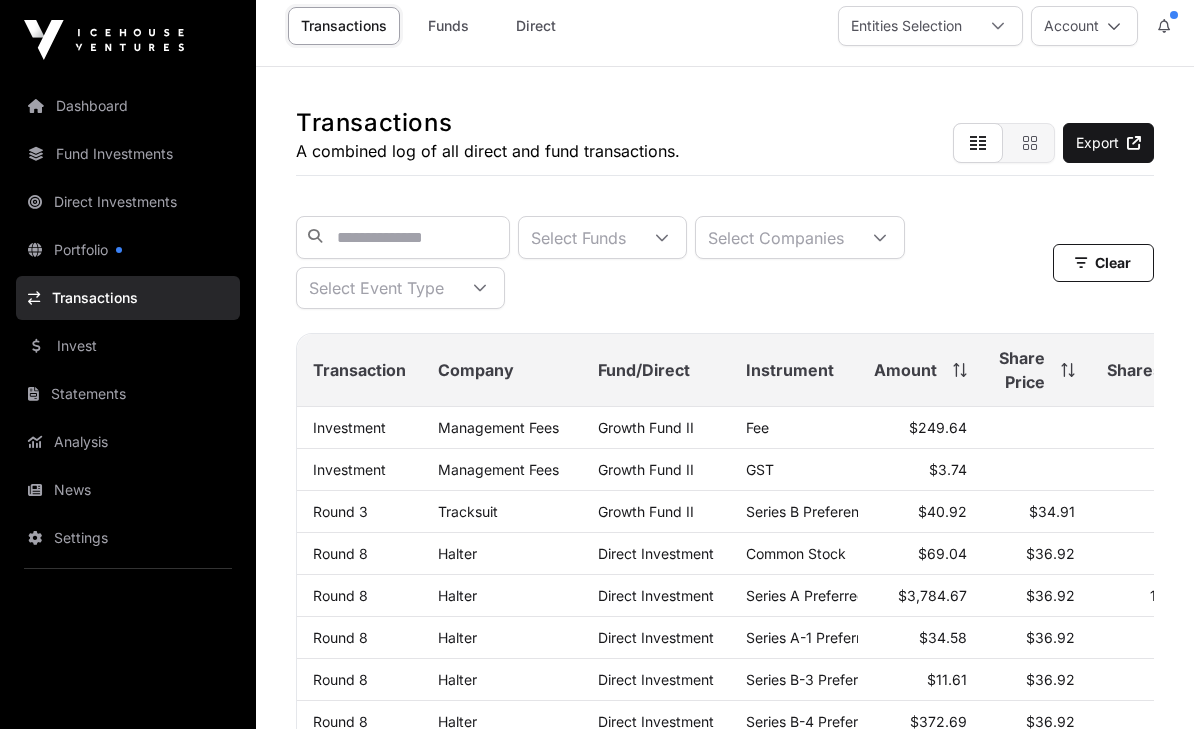 scroll, scrollTop: 9, scrollLeft: 0, axis: vertical 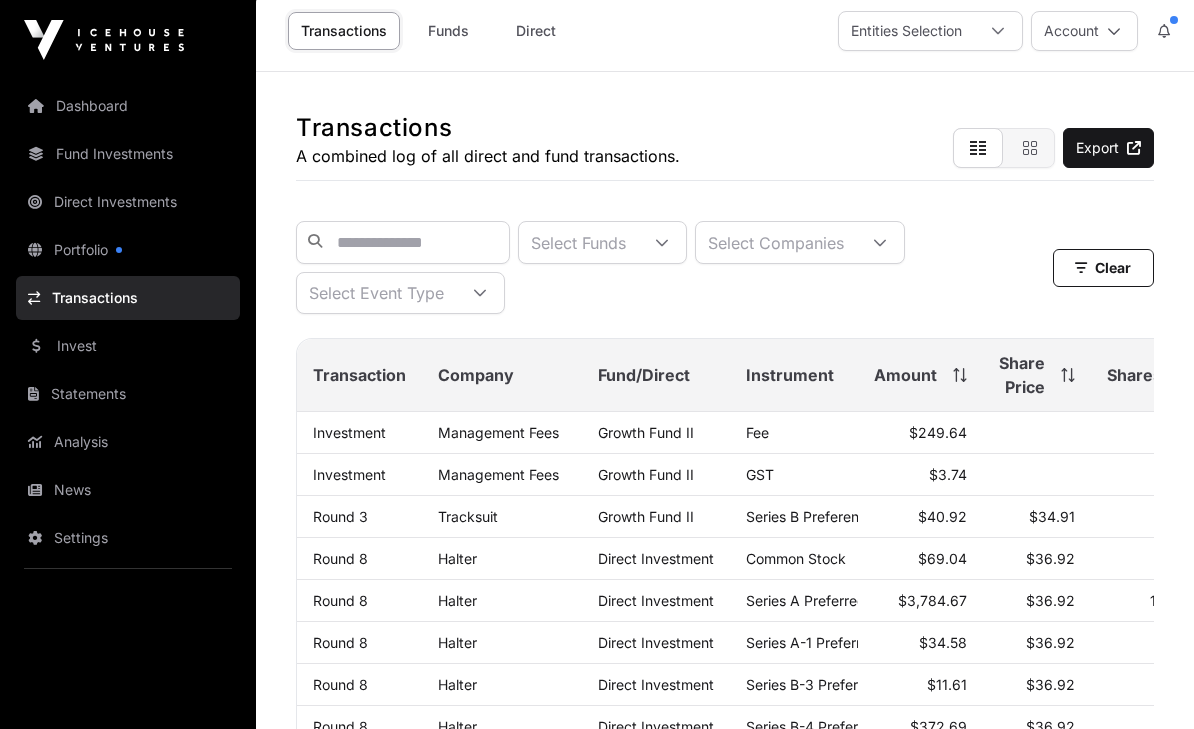 click on "Dashboard   Fund Investments   Direct Investments   Portfolio   Transactions   Invest   Statements   Analysis   News   Settings   Logout" 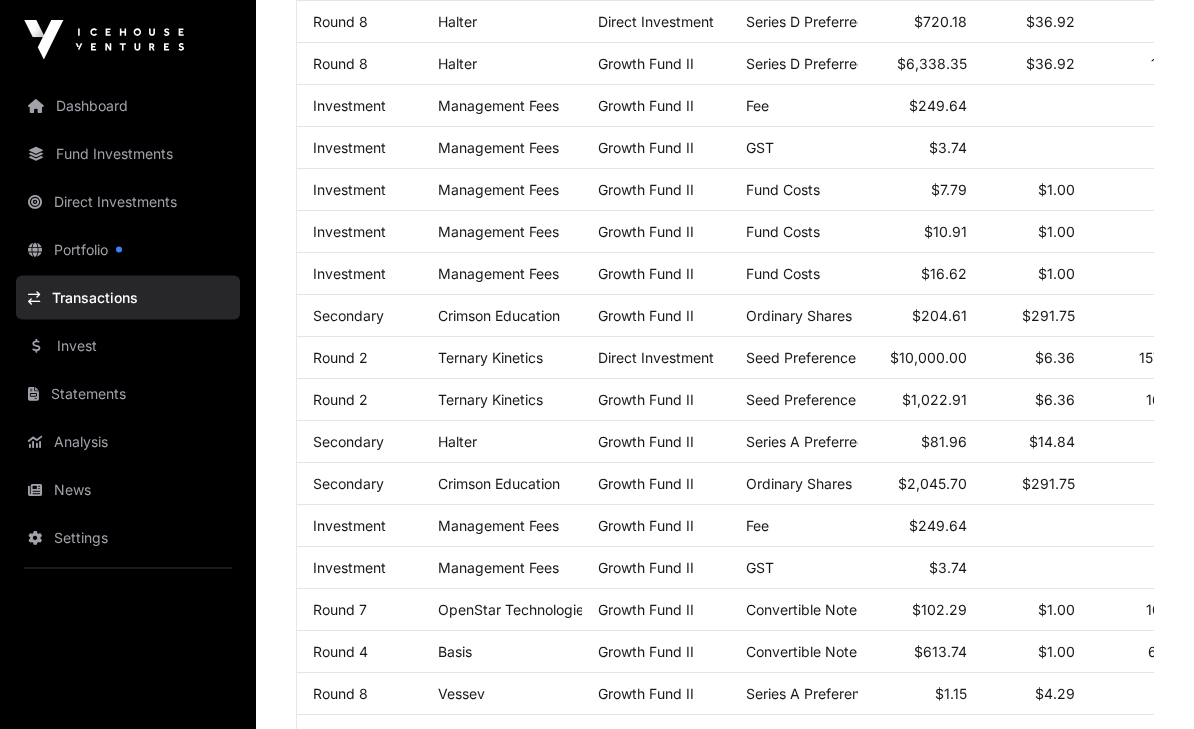 scroll, scrollTop: 798, scrollLeft: 0, axis: vertical 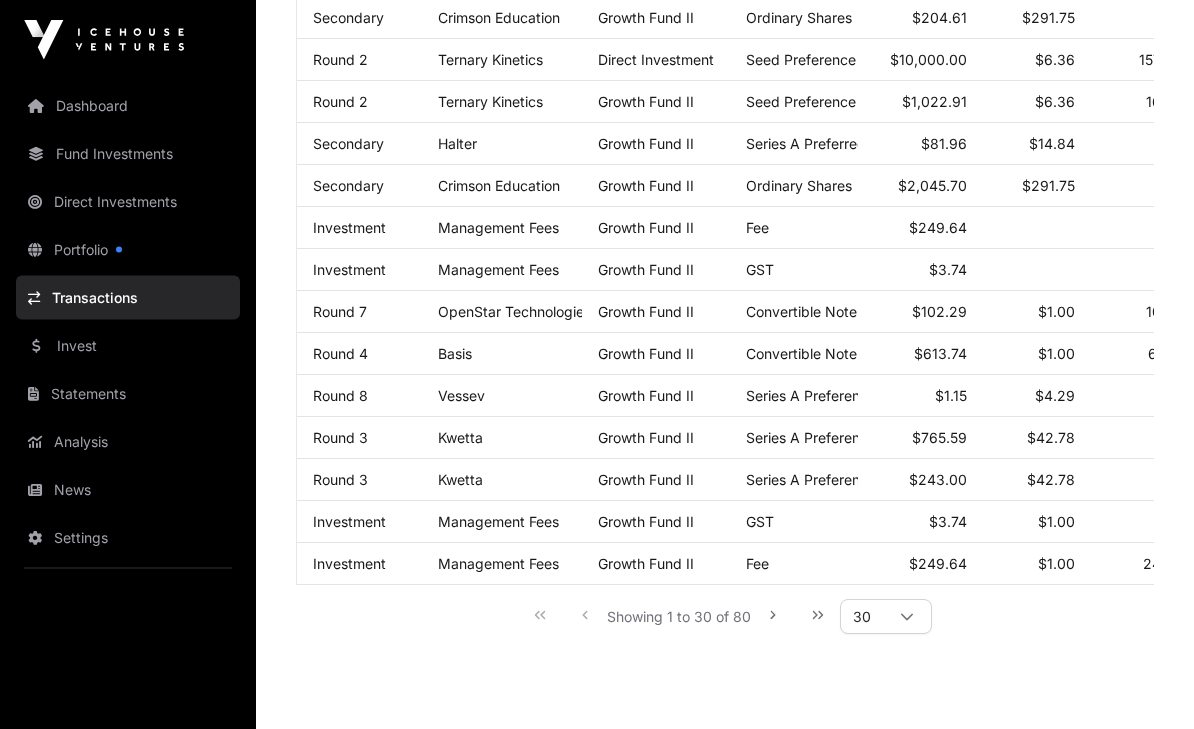 click 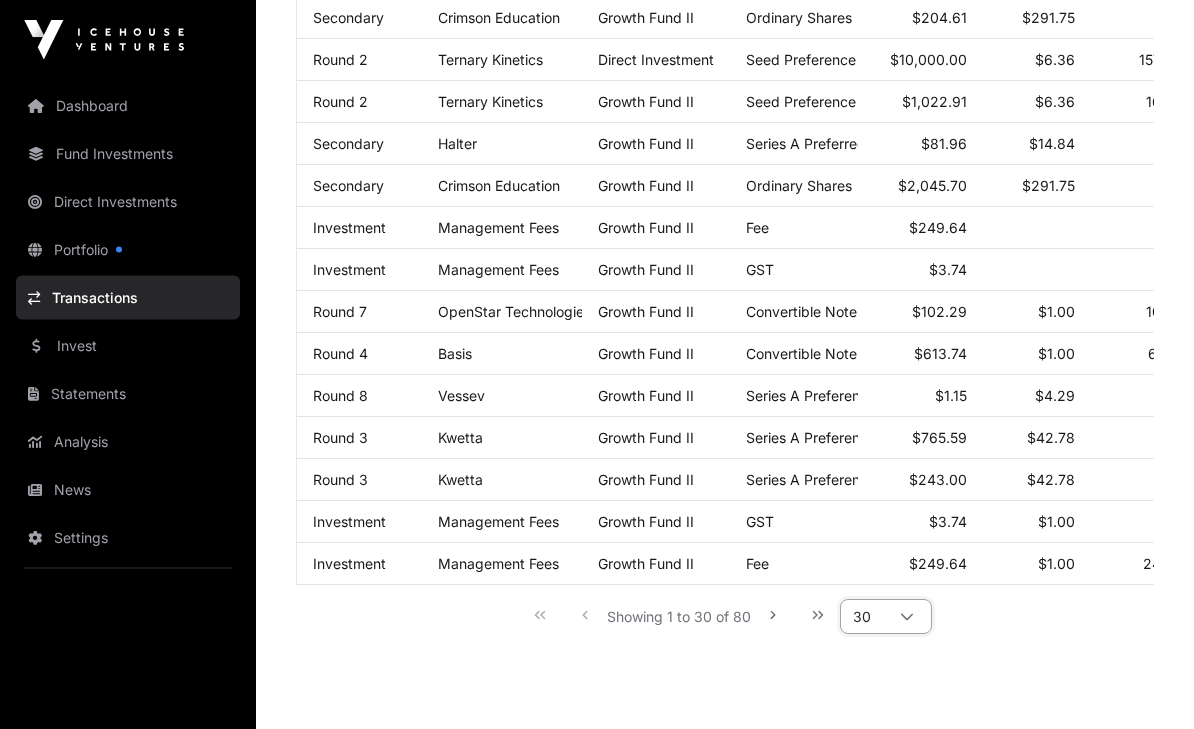 scroll, scrollTop: 1096, scrollLeft: 0, axis: vertical 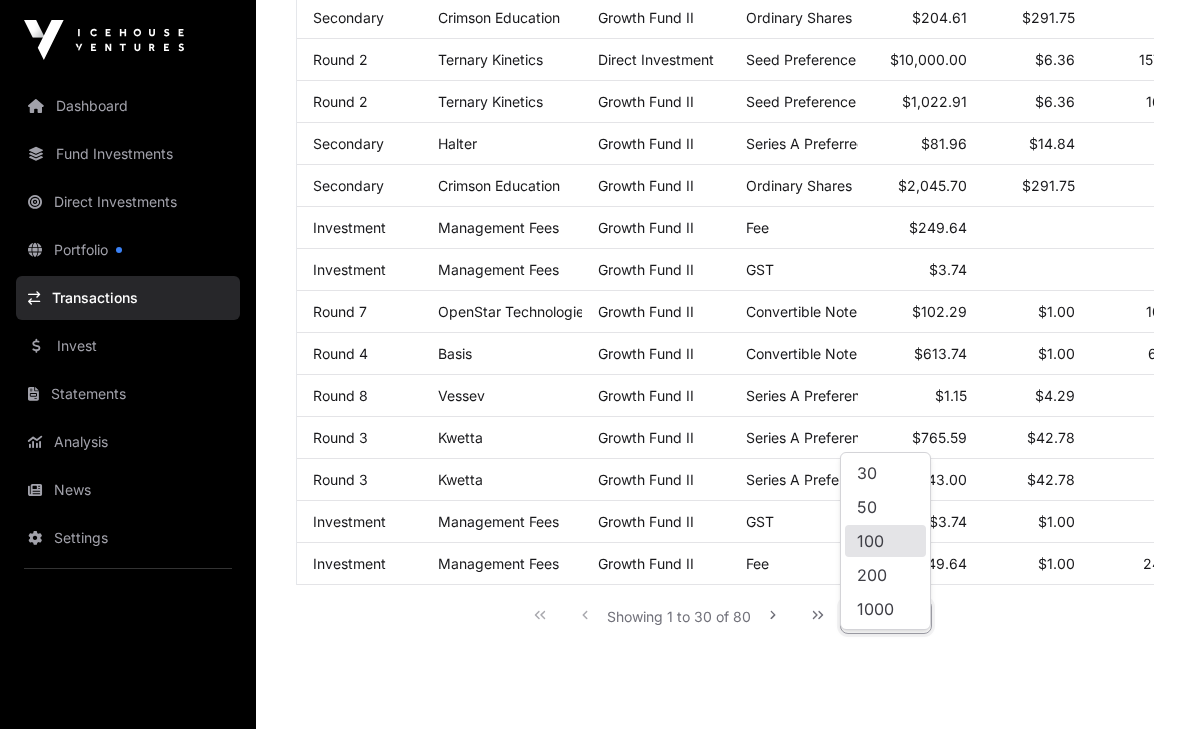 click on "100" 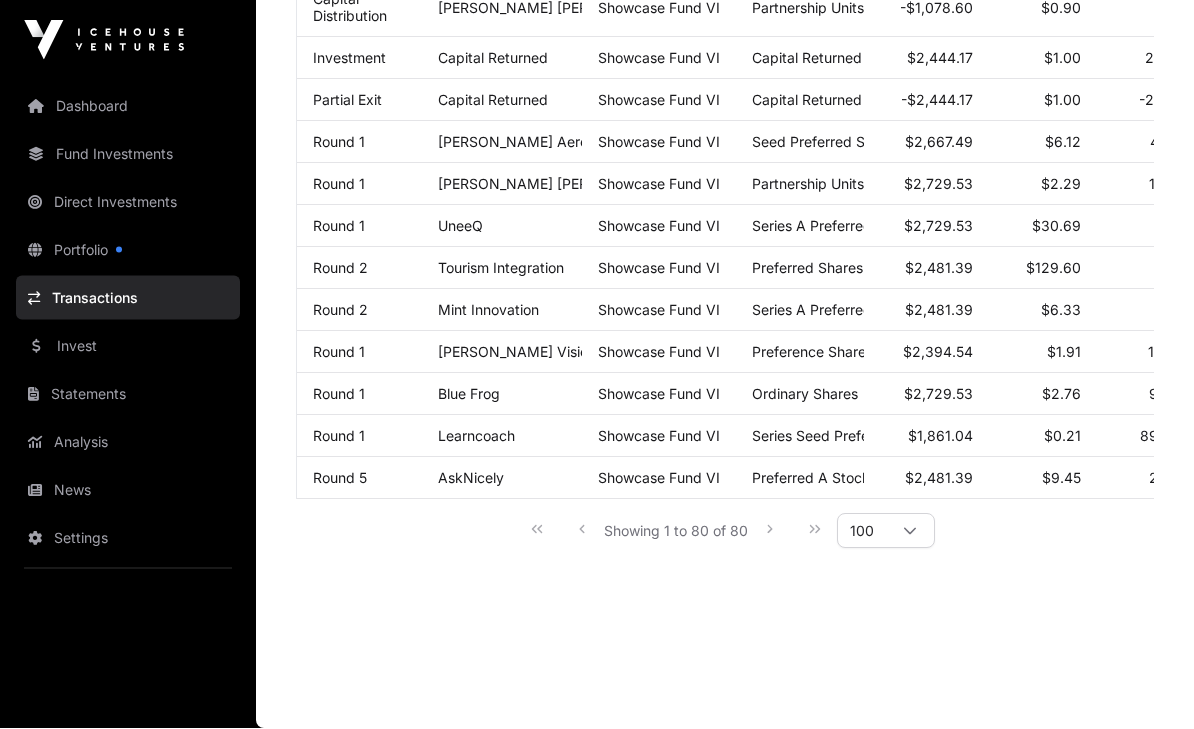 scroll, scrollTop: 3501, scrollLeft: 0, axis: vertical 